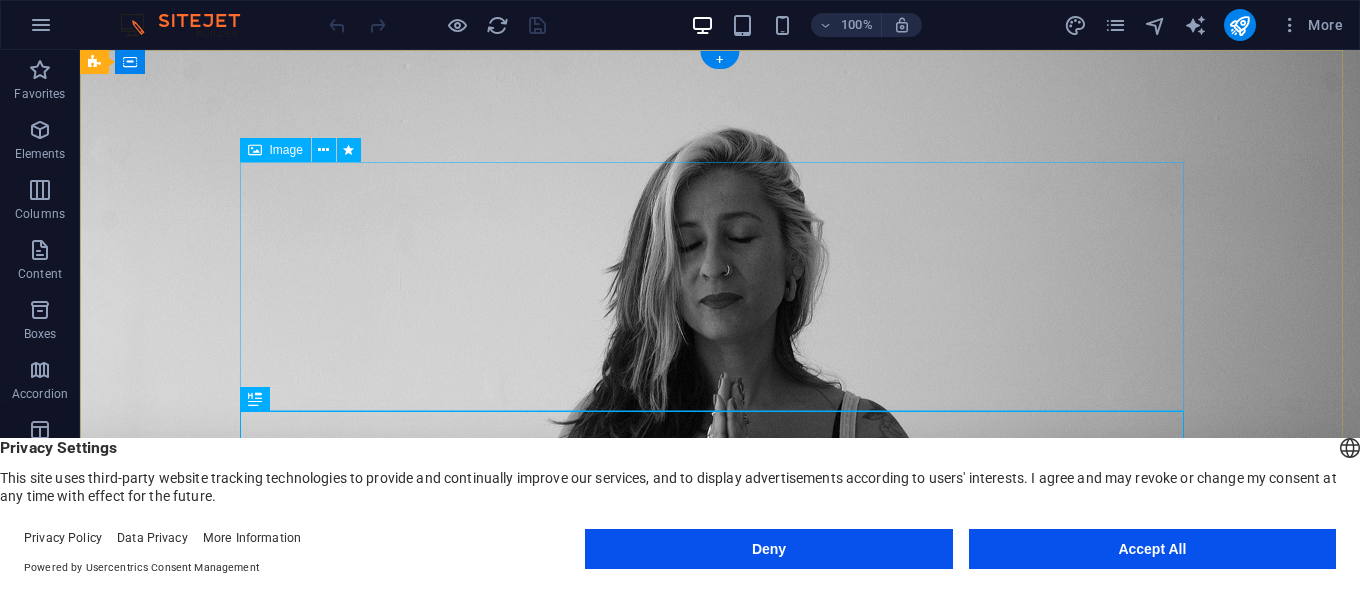 scroll, scrollTop: 0, scrollLeft: 0, axis: both 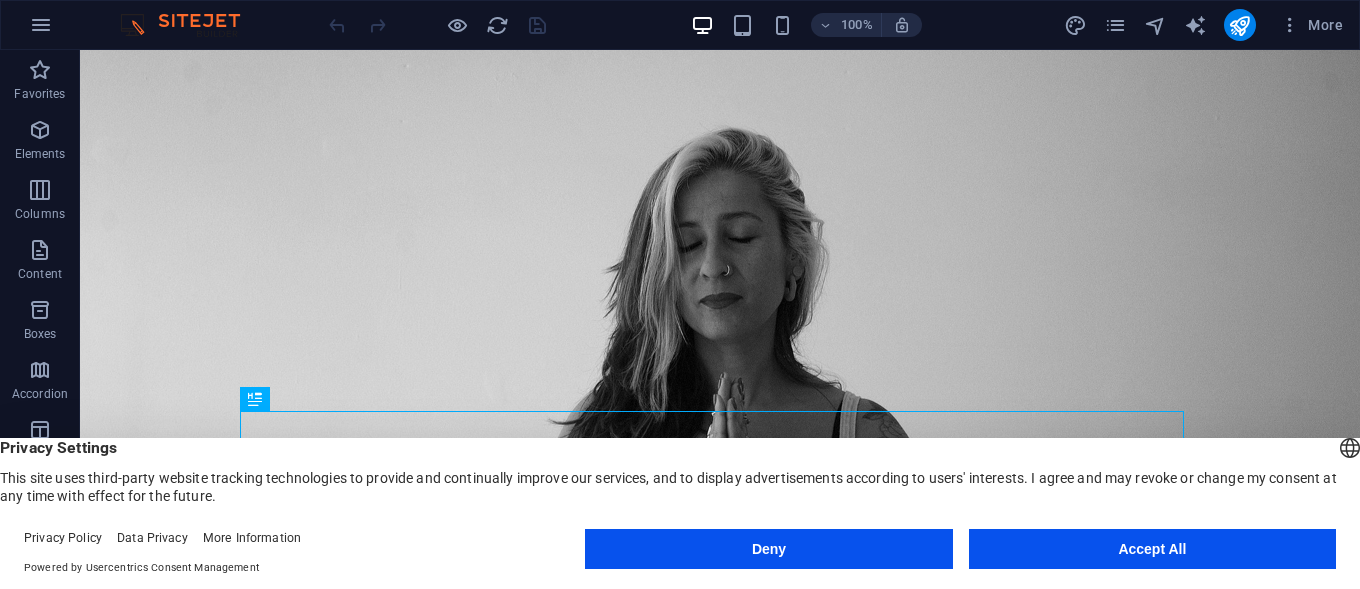 click on "Accept All" at bounding box center (1152, 549) 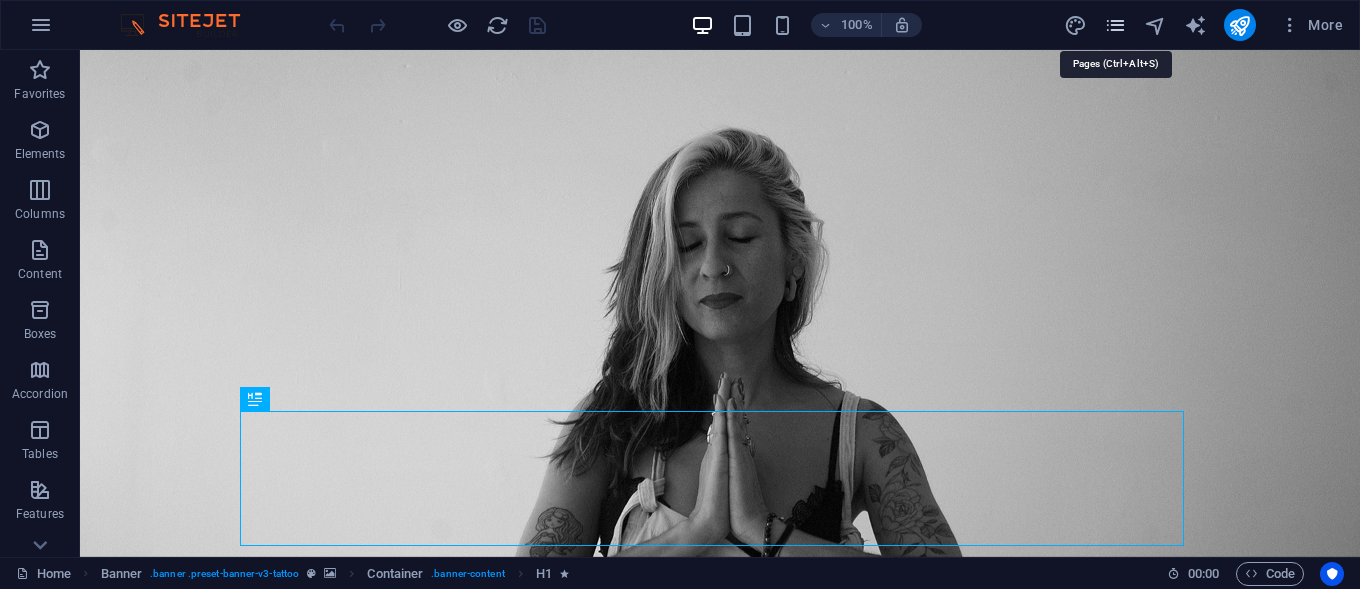 click at bounding box center [1115, 25] 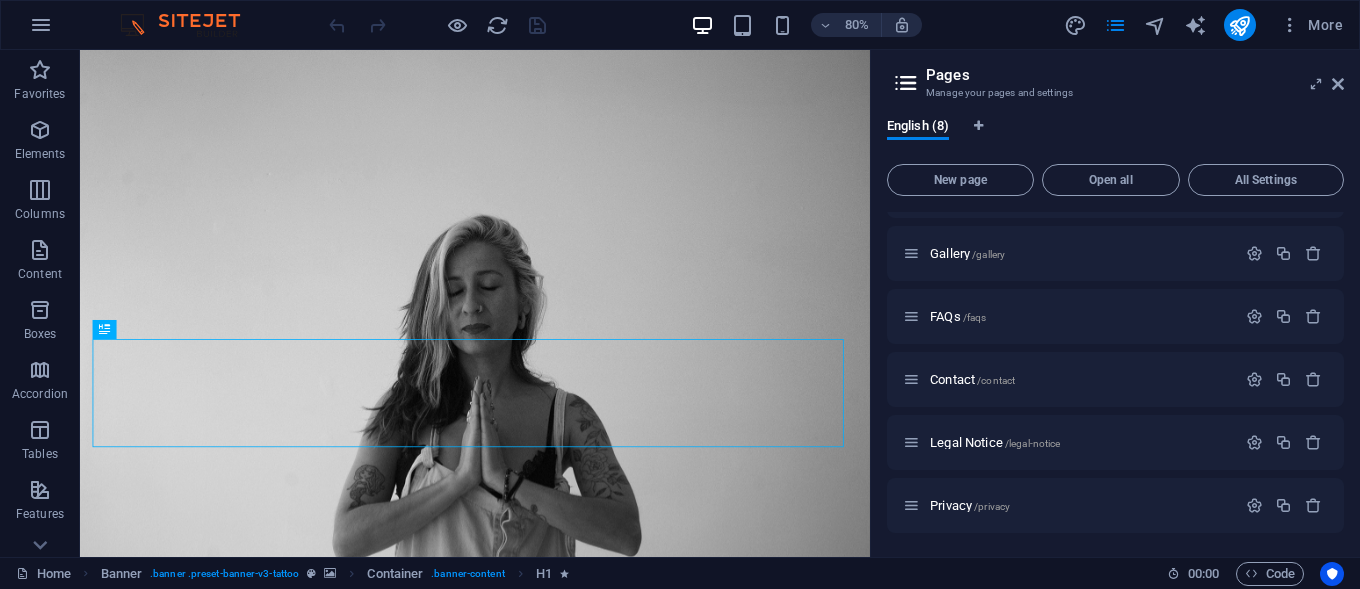 scroll, scrollTop: 0, scrollLeft: 0, axis: both 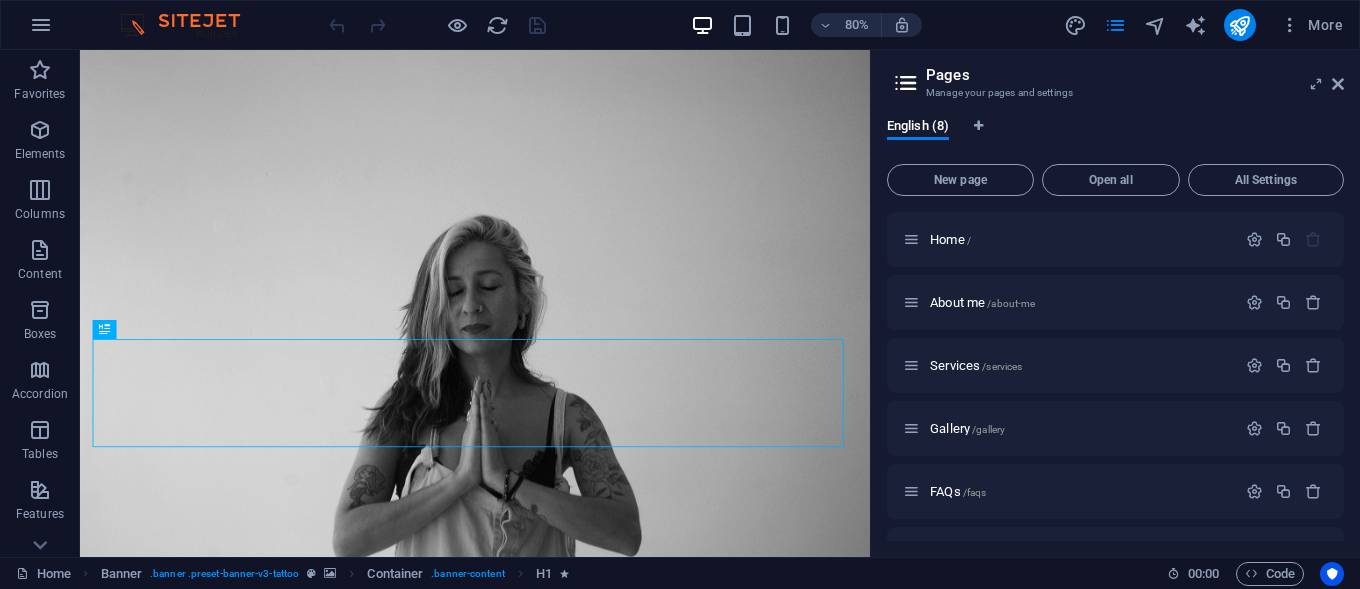 click on "Pages Manage your pages and settings English (8) New page Open all All Settings Home / About me /about-me Services /services Gallery /gallery FAQs /faqs Contact /contact Legal Notice /legal-notice Privacy /privacy" at bounding box center (1115, 303) 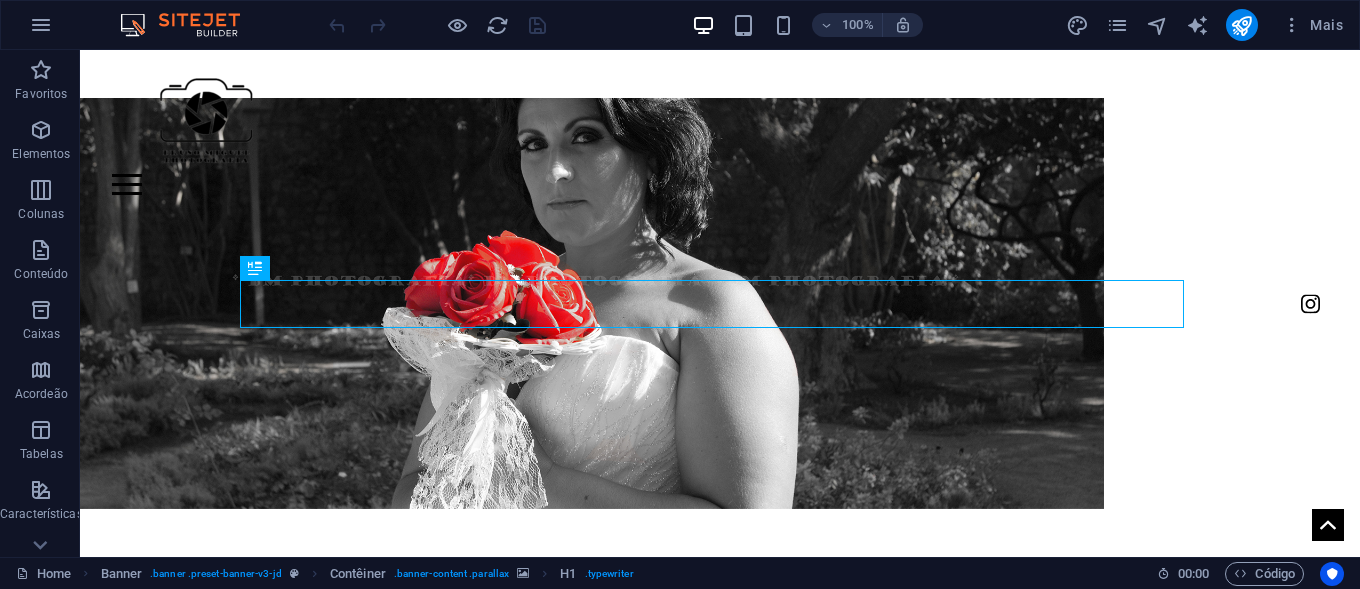 scroll, scrollTop: 0, scrollLeft: 0, axis: both 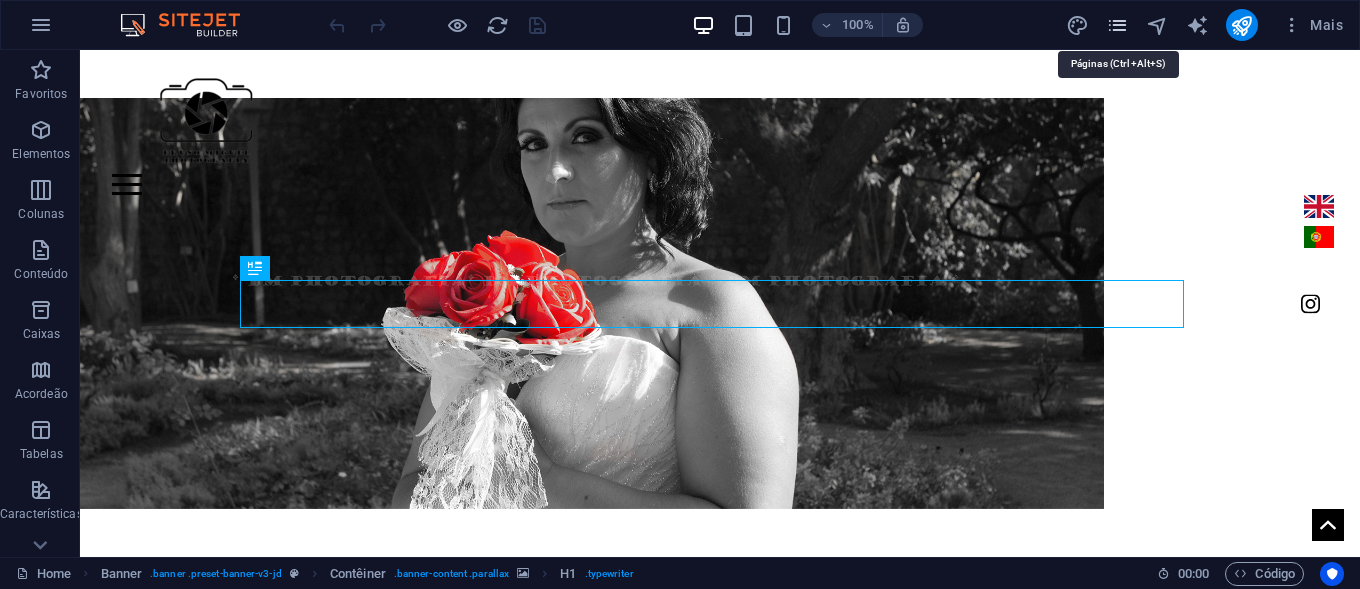 click at bounding box center (1117, 25) 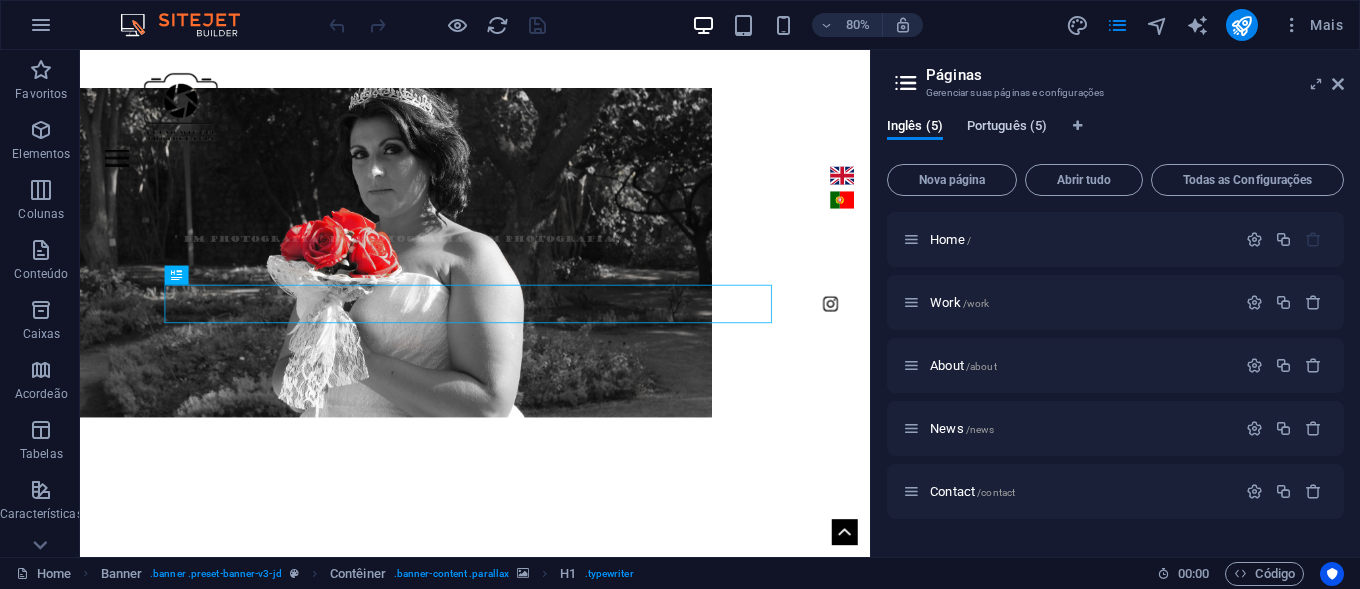 click on "Português (5)" at bounding box center [1007, 128] 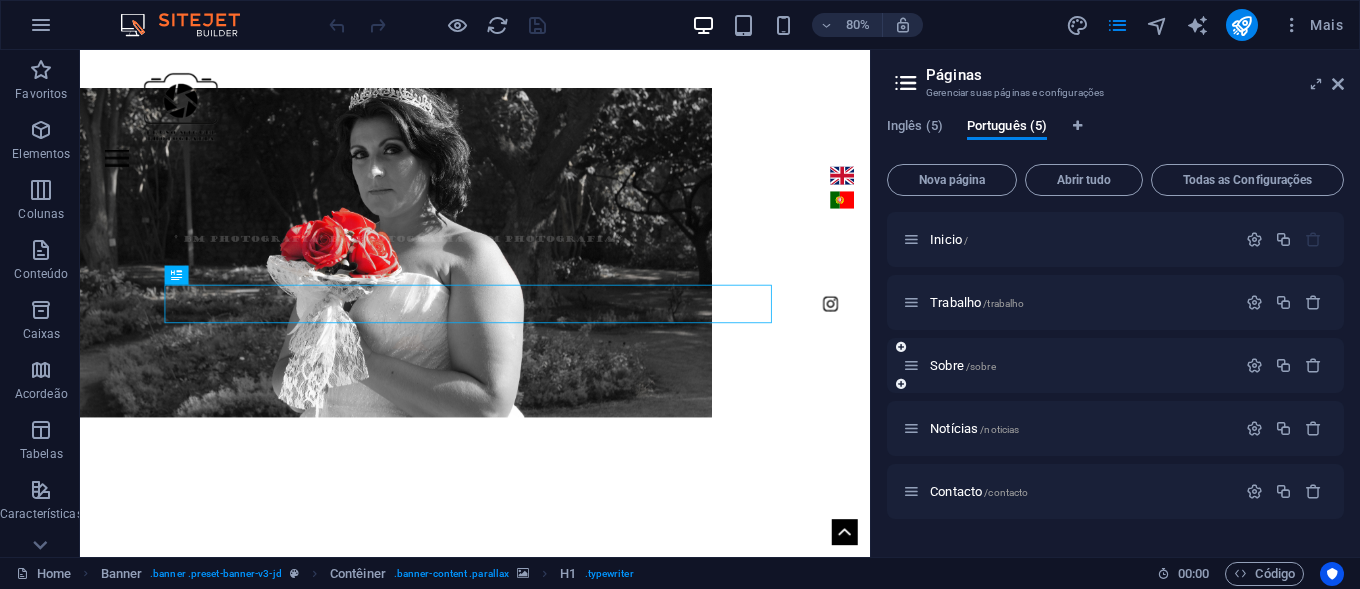 click on "Sobre /sobre" at bounding box center [1069, 365] 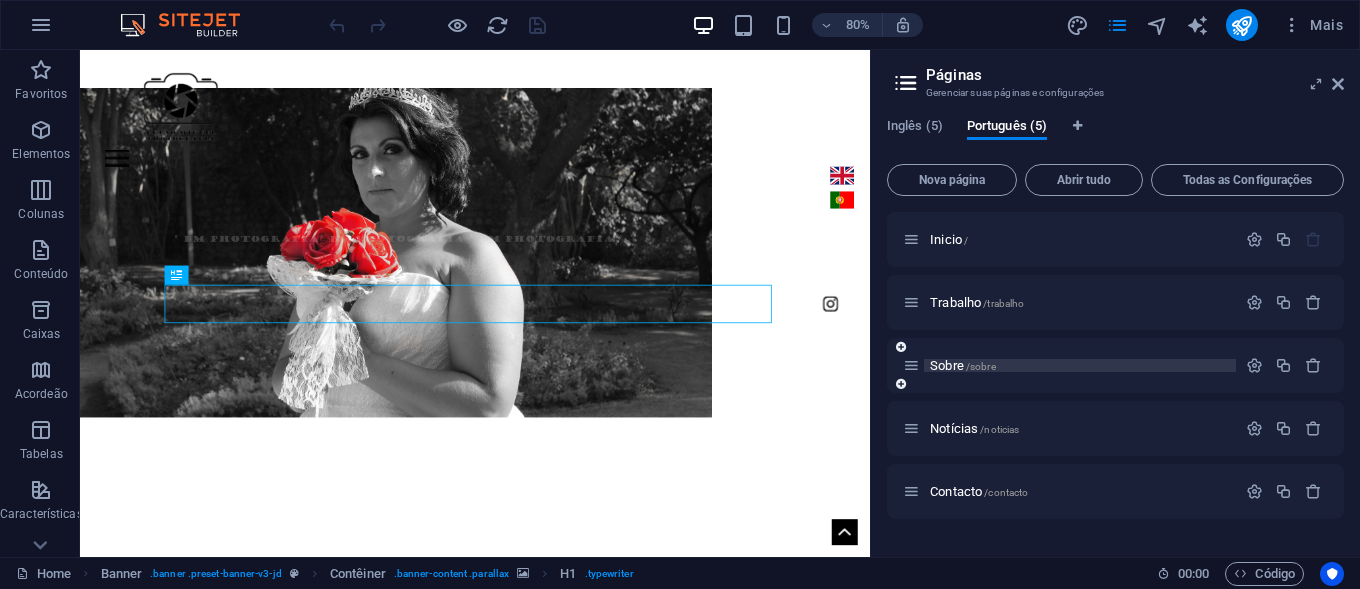 click on "Sobre /sobre" at bounding box center [963, 365] 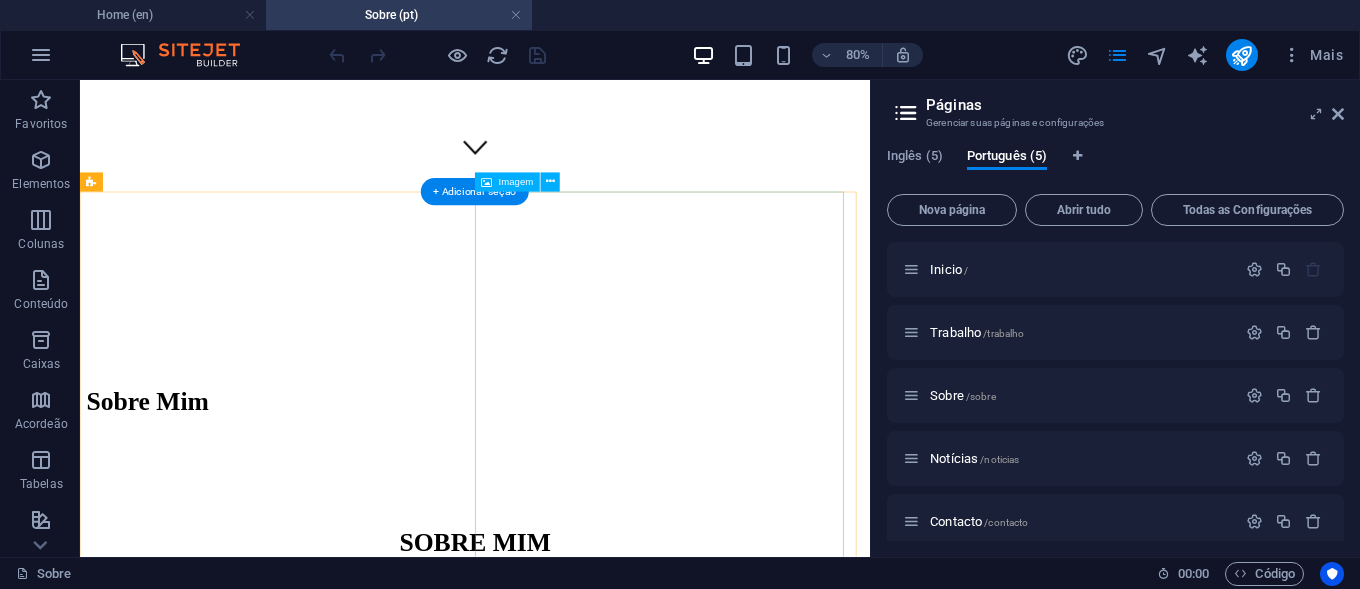 scroll, scrollTop: 481, scrollLeft: 0, axis: vertical 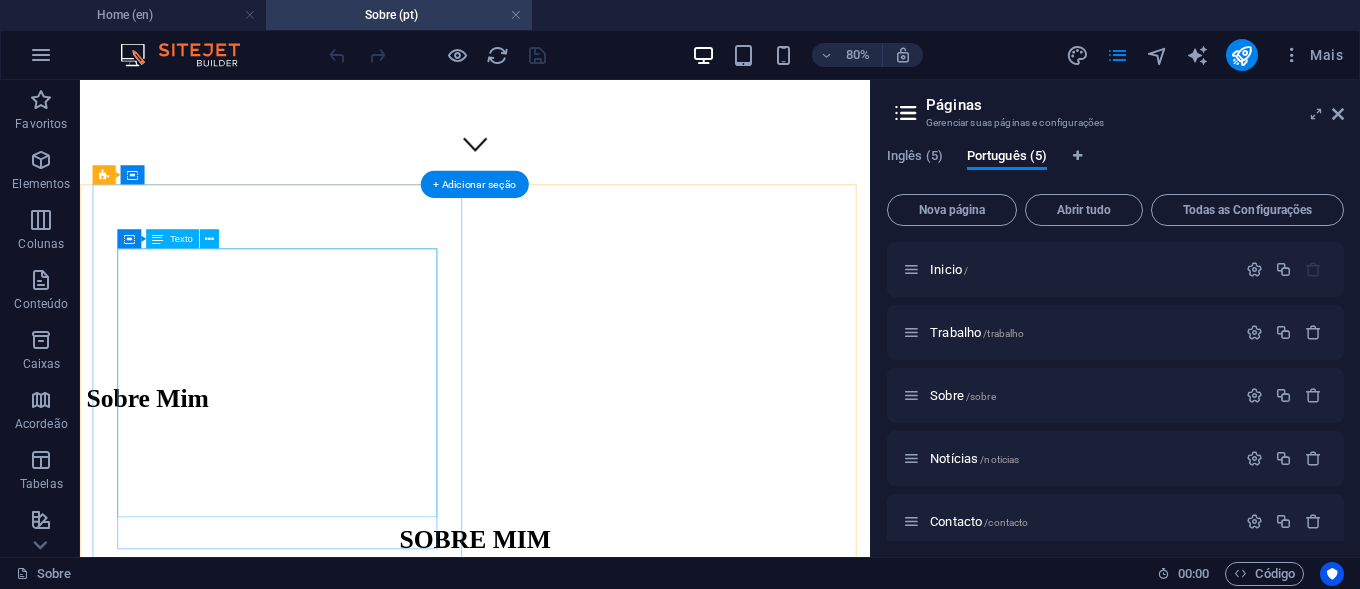 click on "Olá, sou o [FIRST]! Tenho 44 anos e sou fotógrafo na maravilhosa região do [REGION]. A minha fotografia é focada em celebrar a beleza das mulheres. Através da minha lente, procuro capturar a elegância, a força e as qualidades únicas que tornam cada mulher verdadeiramente especial. Para mim, a fotografia não é apenas uma profissão - é uma paixão que me permite mostrar a beleza da forma e do espírito humano. Seja um retrato, um momento de graça natural ou uma representação empoderadora de feminilidade, o meu objetivo é criar imagens que destaquem a essência de cada mulher que fotografo. Acredito que todas as mulheres merecem se sentir bonitas, e estou aqui para capturar essa beleza de uma forma atemporal e empoderdora." at bounding box center [574, 901] 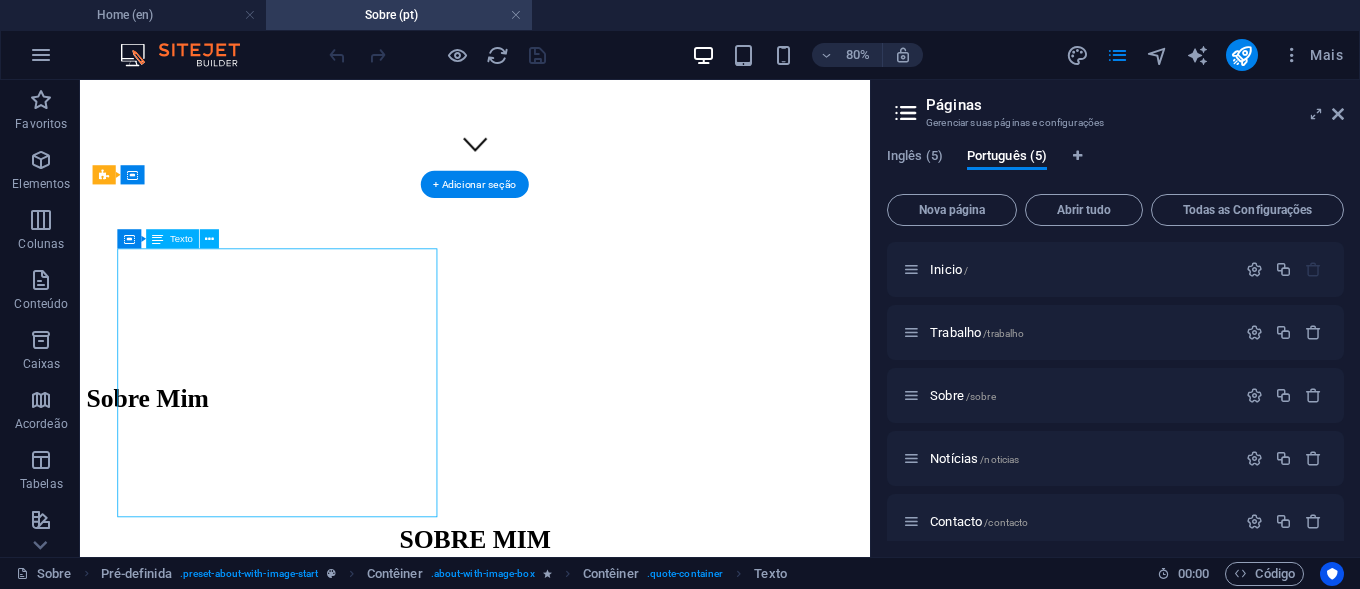 click on "Olá, sou o [FIRST]! Tenho 44 anos e sou fotógrafo na maravilhosa região do [REGION]. A minha fotografia é focada em celebrar a beleza das mulheres. Através da minha lente, procuro capturar a elegância, a força e as qualidades únicas que tornam cada mulher verdadeiramente especial. Para mim, a fotografia não é apenas uma profissão - é uma paixão que me permite mostrar a beleza da forma e do espírito humano. Seja um retrato, um momento de graça natural ou uma representação empoderadora de feminilidade, o meu objetivo é criar imagens que destaquem a essência de cada mulher que fotografo. Acredito que todas as mulheres merecem se sentir bonitas, e estou aqui para capturar essa beleza de uma forma atemporal e empoderdora." at bounding box center (574, 901) 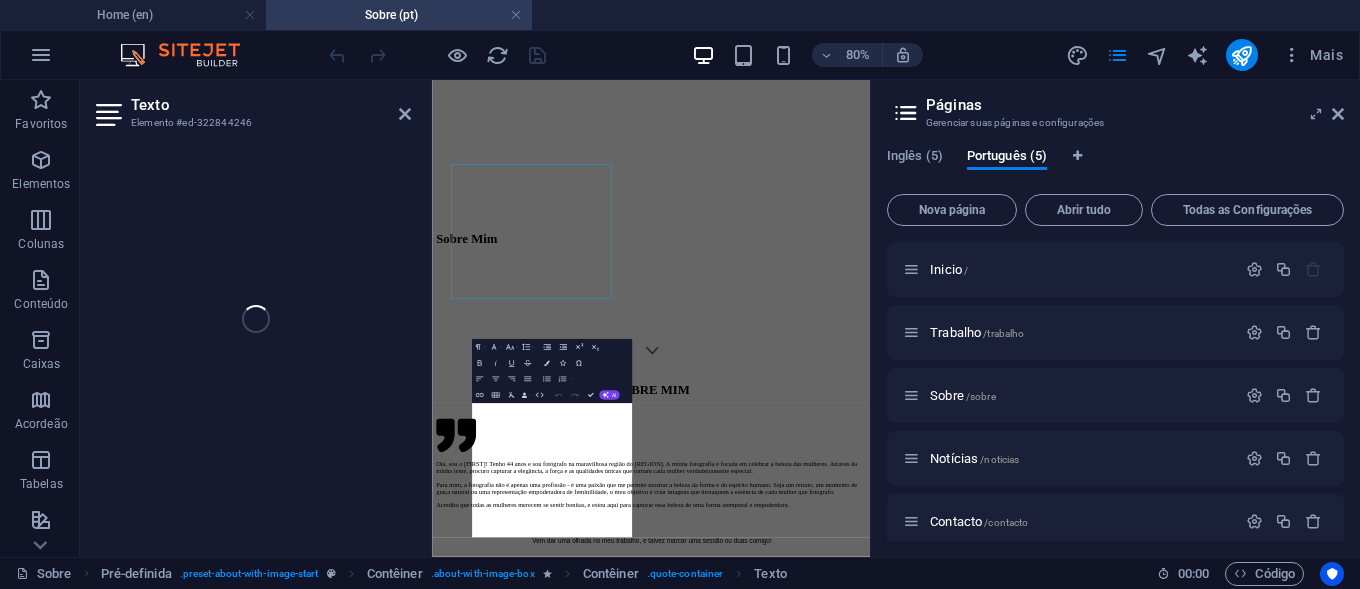 click on "Texto Elemento #ed-322844246
Arraste aqui para substituir o conteúdo existente. Pressione “Ctrl” se quiser criar um novo elemento.
H1   Banner   Contêiner   Imagem   Pré-definida   Contêiner   Contêiner   Texto   Contêiner Paragraph Format Normal Heading 1 Heading 2 Heading 3 Heading 4 Heading 5 Heading 6 Code Font Family Arial Georgia Impact Tahoma Times New Roman Verdana AlgerianRegular Montserrat Raleway Font Size 8 9 10 11 12 14 18 24 30 36 48 60 72 96 Line Height Default Single 1.15 1.5 Double Increase Indent Decrease Indent Superscript Subscript Bold Italic Underline Strikethrough Colors Icons Special Characters Align Left Align Center Align Right Align Justify Unordered List   Default Circle Disc Square    Ordered List   Default Lower Alpha Lower Greek Lower Roman Upper Alpha Upper Roman    Insert Link Insert Table Clear Formatting Data Bindings Empresa Nome Sobrenome Rua CEP Cidade E-mail Telefone Celular Fax Campo customizado 1 Campo customizado 2 Campo personalizado 3" at bounding box center [475, 318] 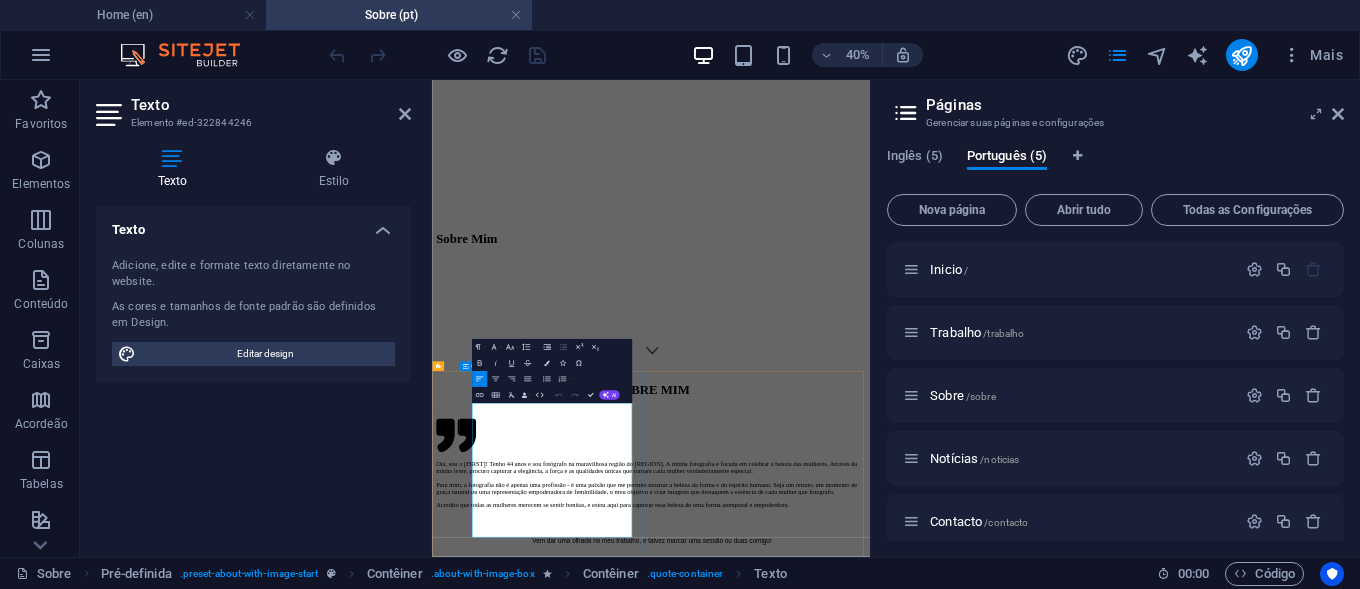 drag, startPoint x: 697, startPoint y: 1210, endPoint x: 522, endPoint y: 895, distance: 360.34705 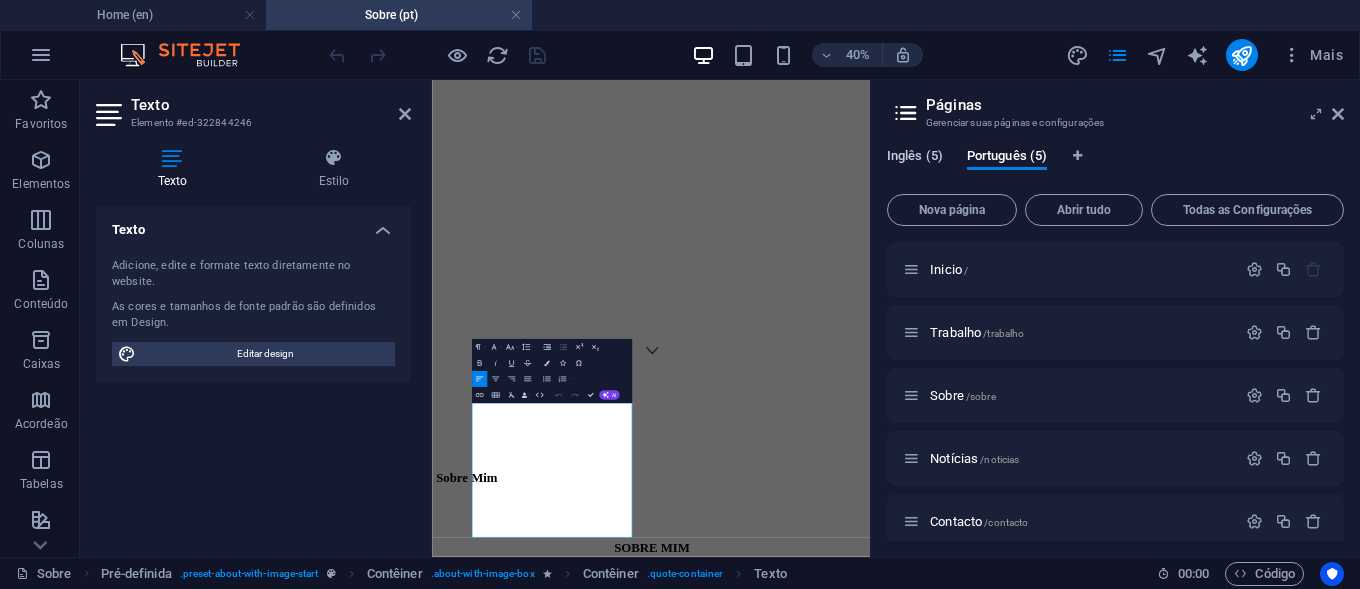 click on "Inglês (5)" at bounding box center [915, 158] 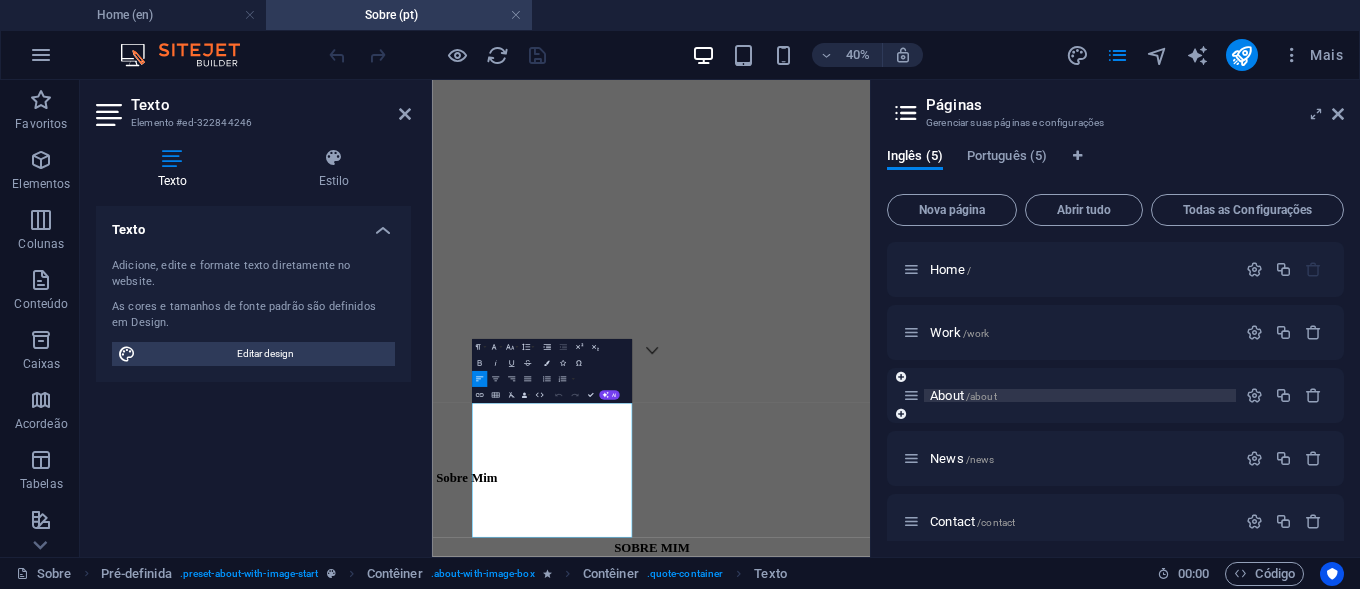 click on "About /about" at bounding box center [963, 395] 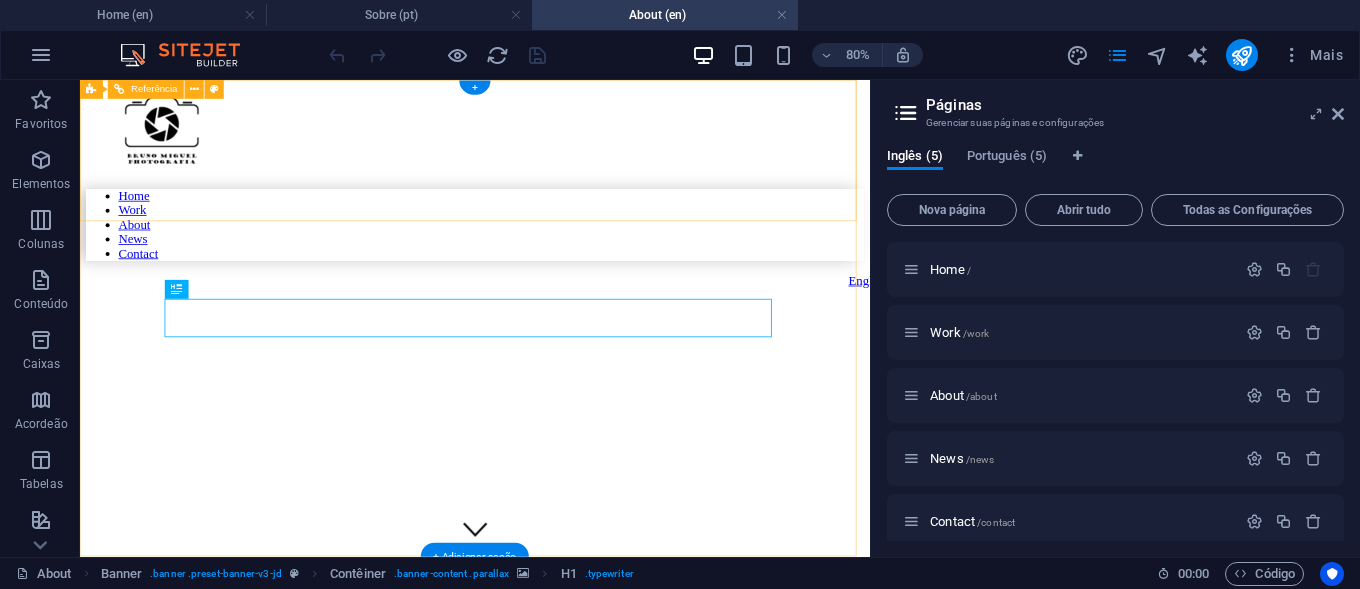 scroll, scrollTop: 0, scrollLeft: 0, axis: both 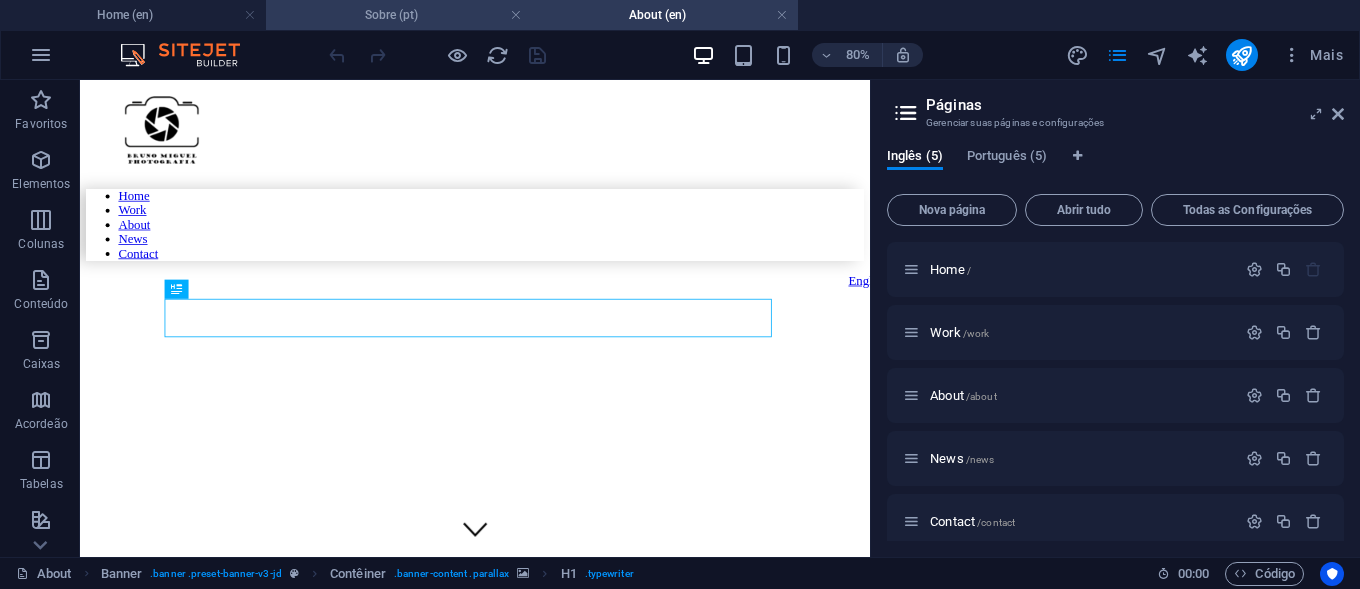 click on "Sobre (pt)" at bounding box center (399, 15) 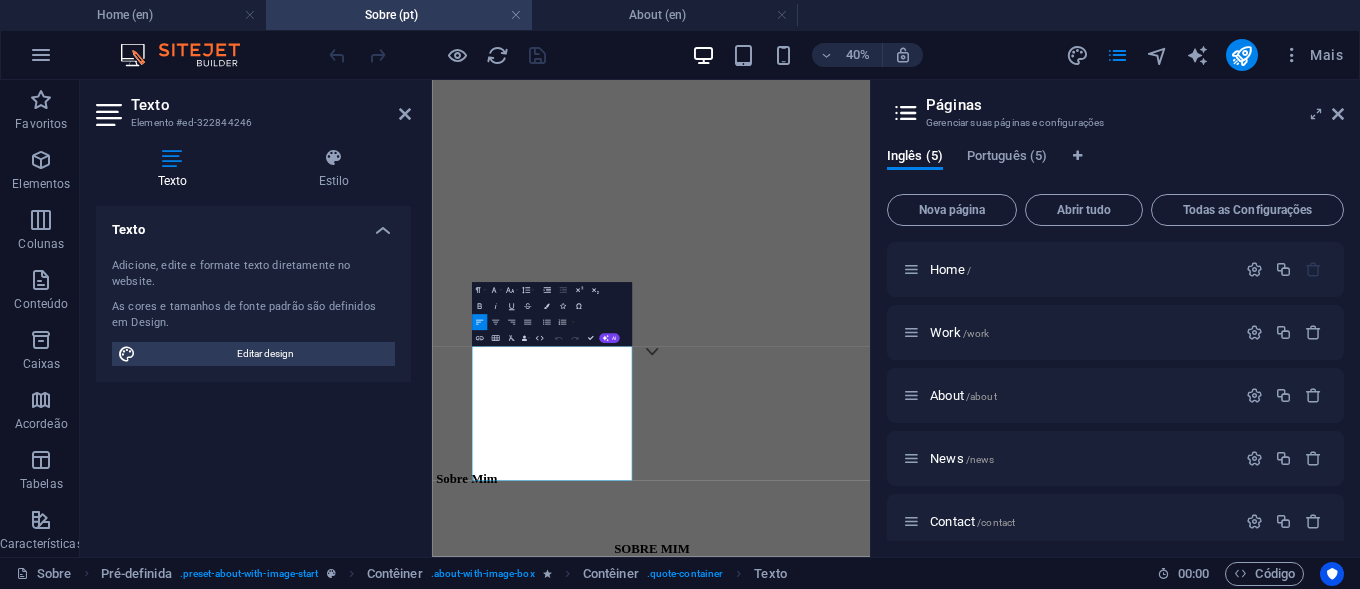 scroll, scrollTop: 625, scrollLeft: 0, axis: vertical 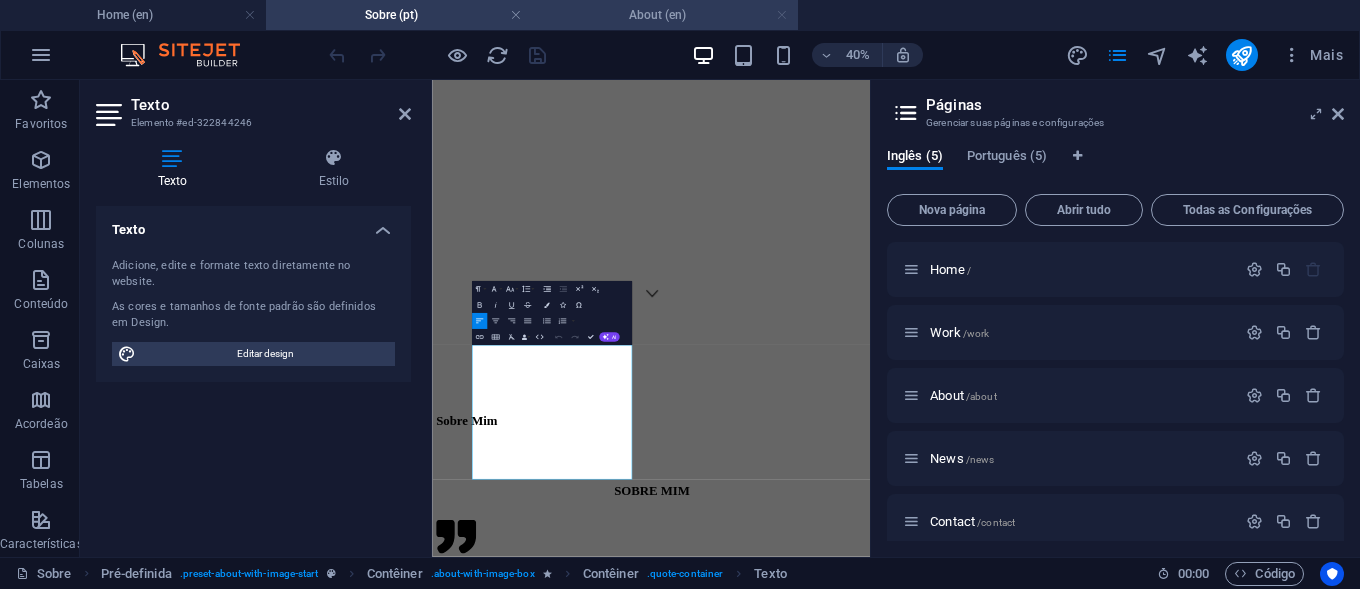 click at bounding box center (516, 15) 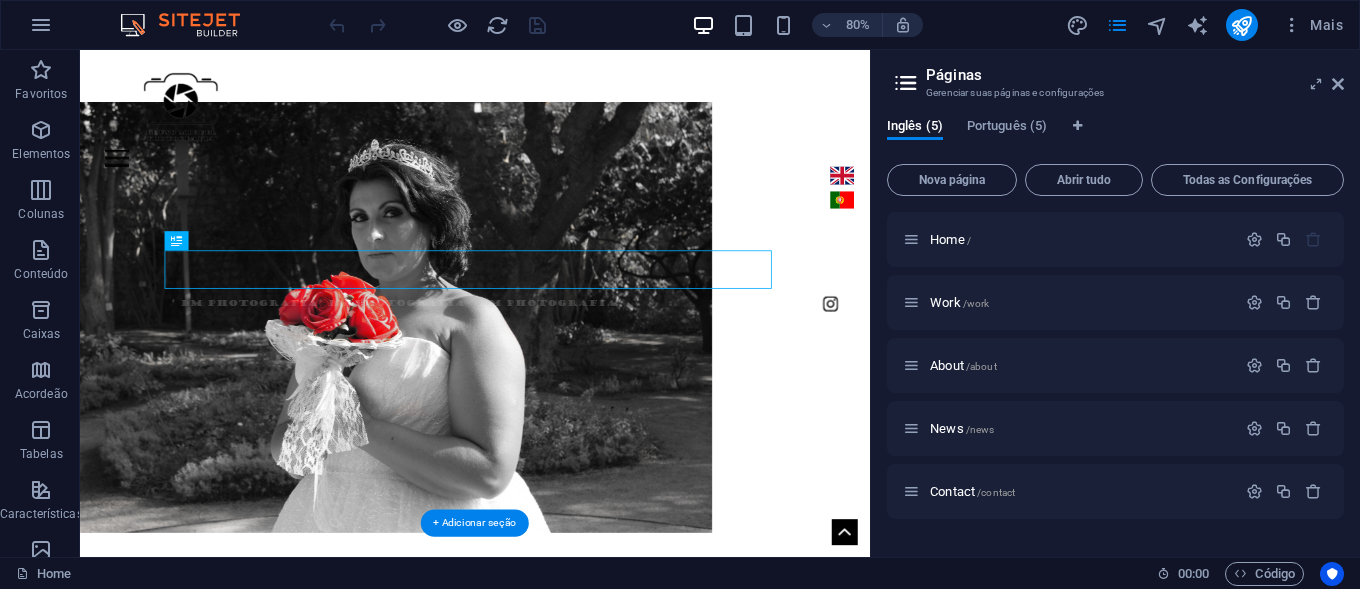 scroll, scrollTop: 42, scrollLeft: 0, axis: vertical 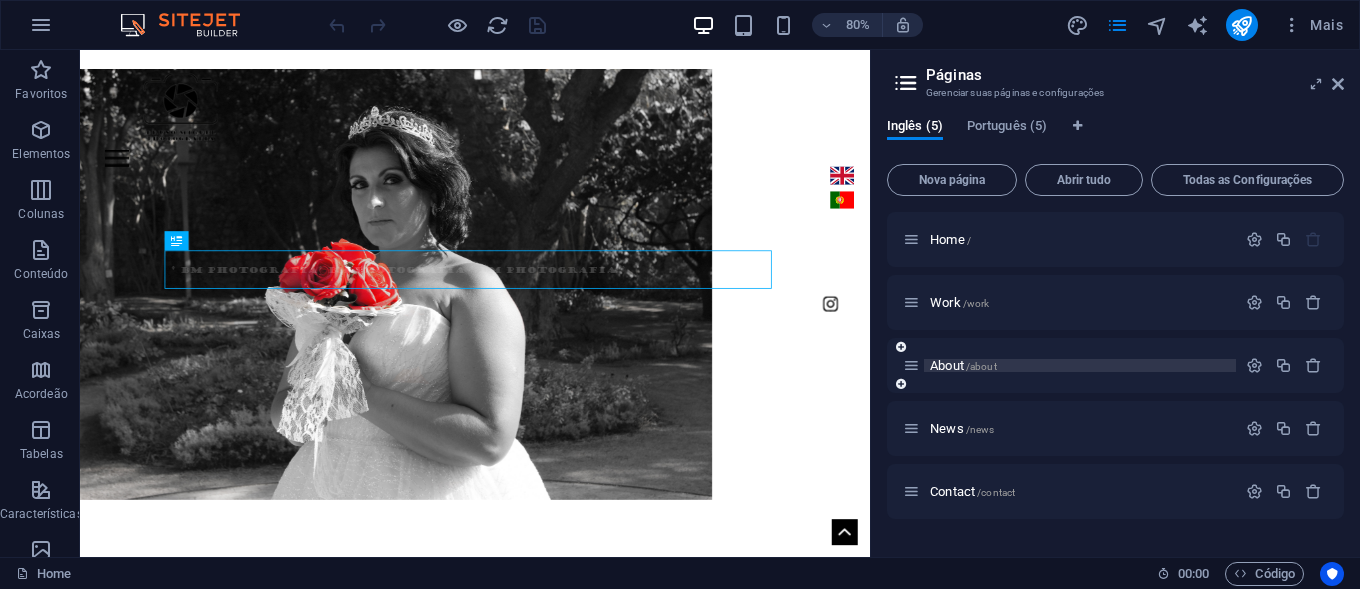 click on "About /about" at bounding box center (963, 365) 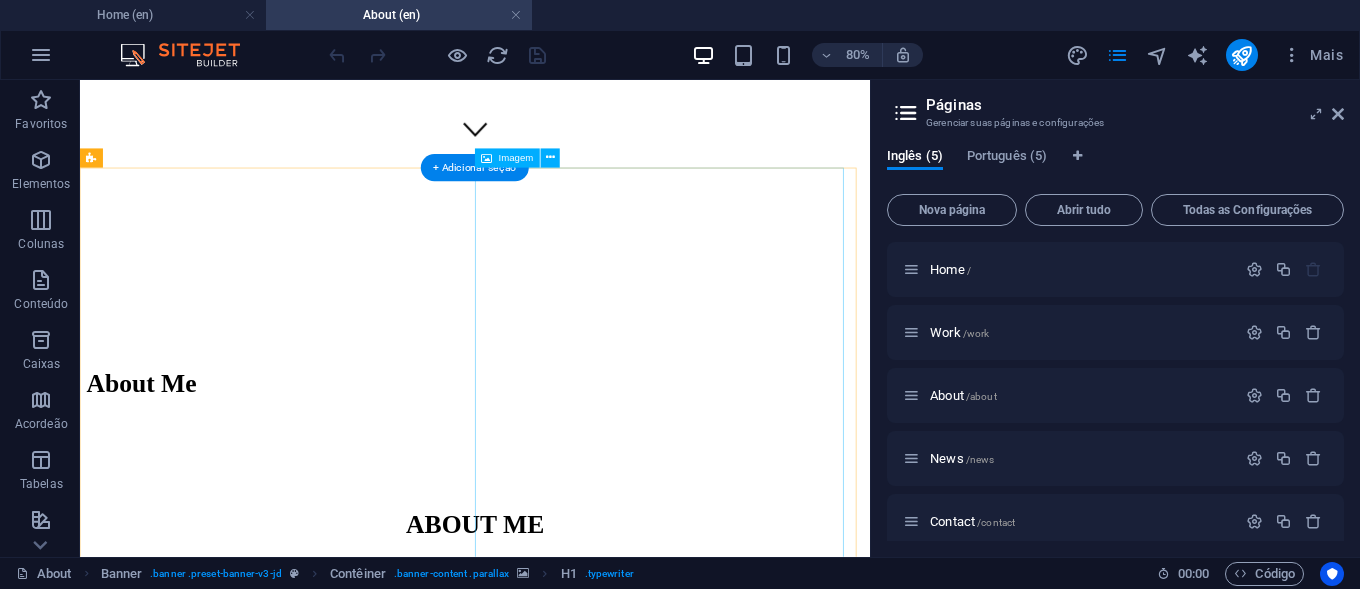 scroll, scrollTop: 502, scrollLeft: 0, axis: vertical 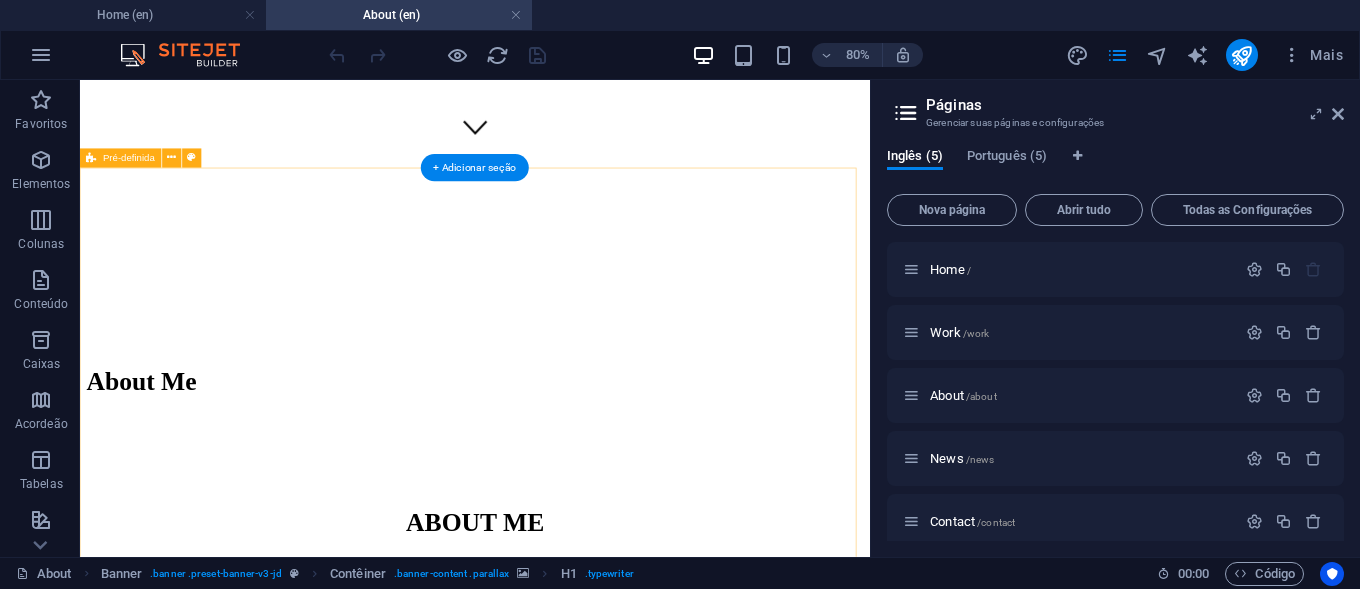 click on "Hi, I'm [FIRST]! I'm a 44-year-old photography based in the beautiful Algarve. My photography is all about celebrating the beauty of women. Through my lens, I am to capture the elegance, strength, and unique qualities that make each woman truly special. For me, photography isn't just a profession - it's a passion that allows me to showcase the beauty of the human form and spirit. Whether it's a portrait, a moment of natural grace, or an empowering representation of femininity, I focus on creating images that highlight the essence of every woman I photograph. I believe every woman deserves to feel beautiful, and I'm here to capture that beauty in a way that is timeless and empowering." at bounding box center (574, 930) 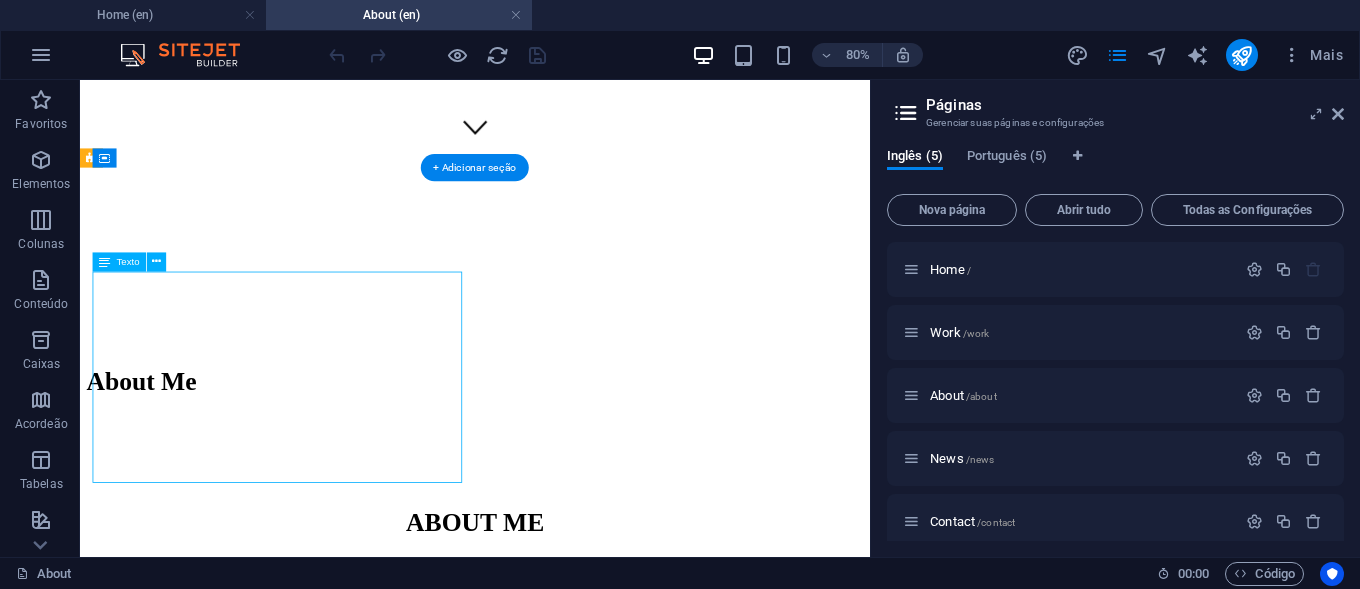 click on "Hi, I'm [FIRST]! I'm a 44-year-old photography based in the beautiful Algarve. My photography is all about celebrating the beauty of women. Through my lens, I am to capture the elegance, strength, and unique qualities that make each woman truly special. For me, photography isn't just a profession - it's a passion that allows me to showcase the beauty of the human form and spirit. Whether it's a portrait, a moment of natural grace, or an empowering representation of femininity, I focus on creating images that highlight the essence of every woman I photograph. I believe every woman deserves to feel beautiful, and I'm here to capture that beauty in a way that is timeless and empowering." at bounding box center (574, 930) 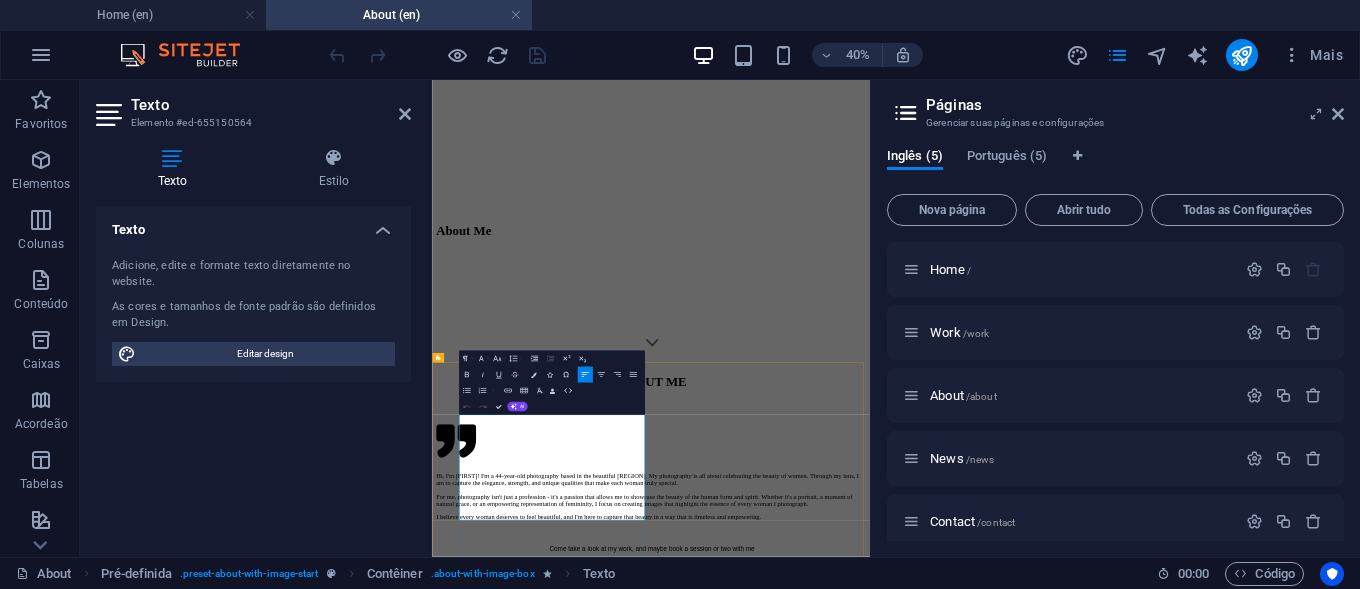 click on "I believe every woman deserves to feel beautiful, and I'm here to capture that beauty in a way that is timeless and empowering." at bounding box center (979, 1174) 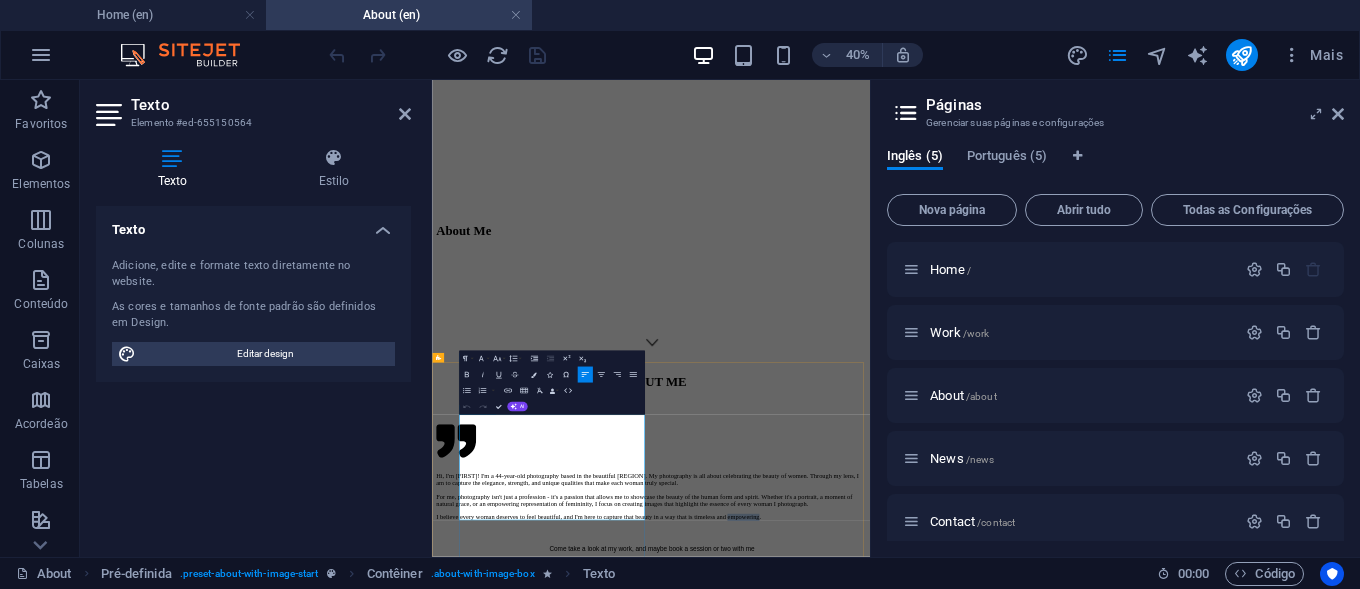 click on "I believe every woman deserves to feel beautiful, and I'm here to capture that beauty in a way that is timeless and empowering." at bounding box center (979, 1174) 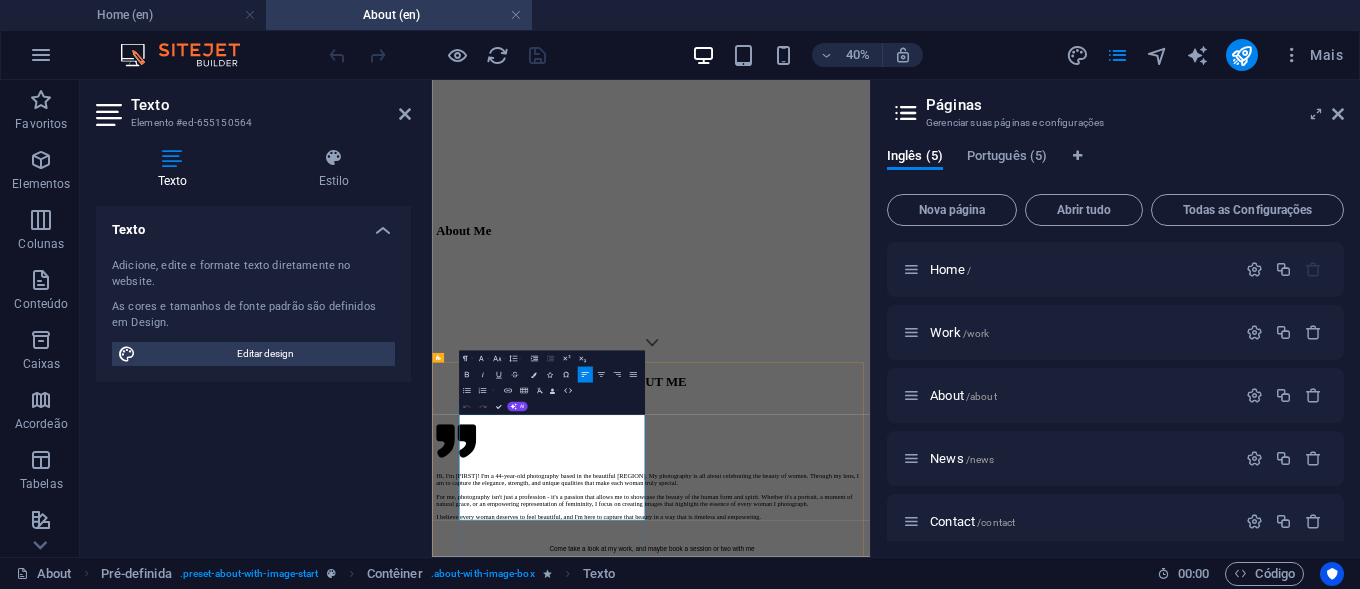 click on "I believe every woman deserves to feel beautiful, and I'm here to capture that beauty in a way that is timeless and empowering." at bounding box center (979, 1174) 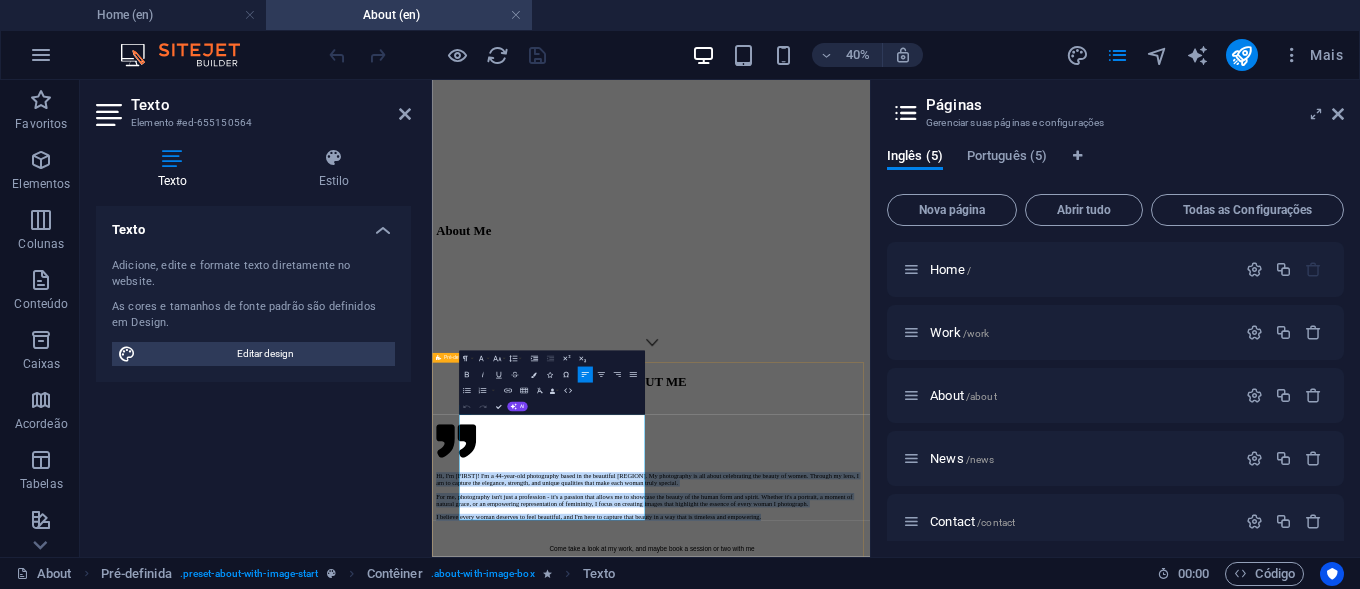 drag, startPoint x: 917, startPoint y: 1163, endPoint x: 487, endPoint y: 905, distance: 501.46185 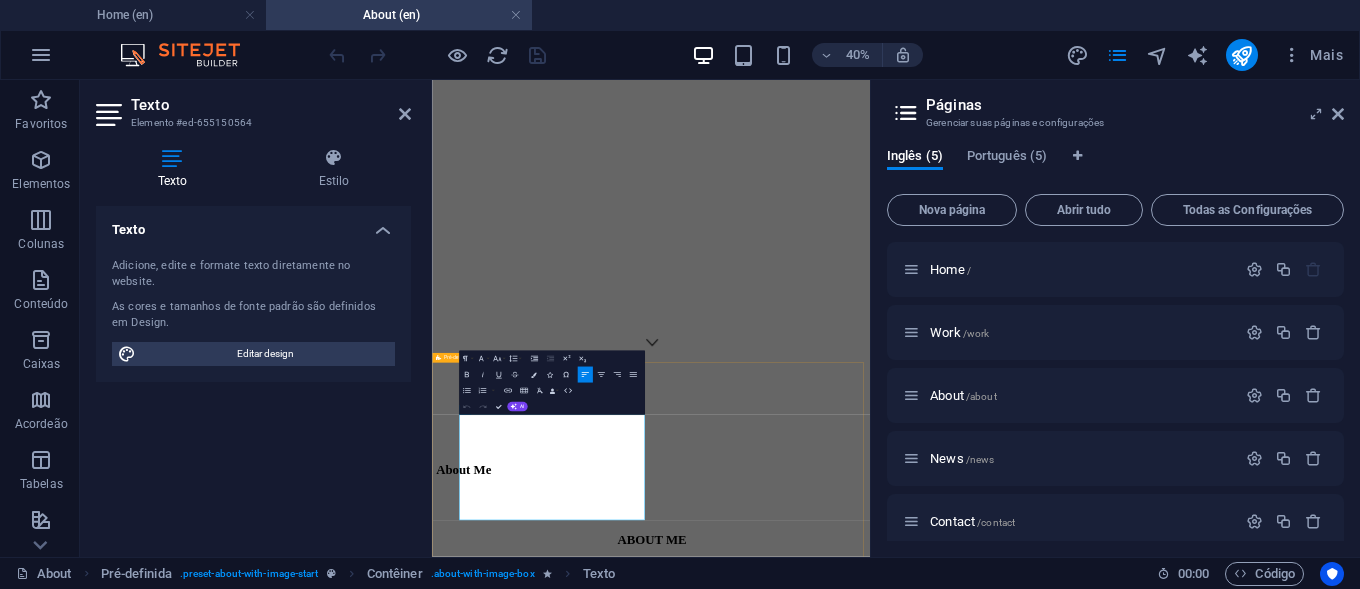 copy on "Hi, I'm [FIRST]! I'm a 44-year-old photography based in the beautiful Algarve. My photography is all about celebrating the beauty of women. Through my lens, I am to capture the elegance, strength, and unique qualities that make each woman truly special. For me, photography isn't just a profession - it's a passion that allows me to showcase the beauty of the human form and spirit. Whether it's a portrait, a moment of natural grace, or an empowering representation of femininity, I focus on creating images that highlight the essence of every woman I photograph. I believe every woman deserves to feel beautiful, and I'm here to capture that beauty in a way that is timeless and empowering." 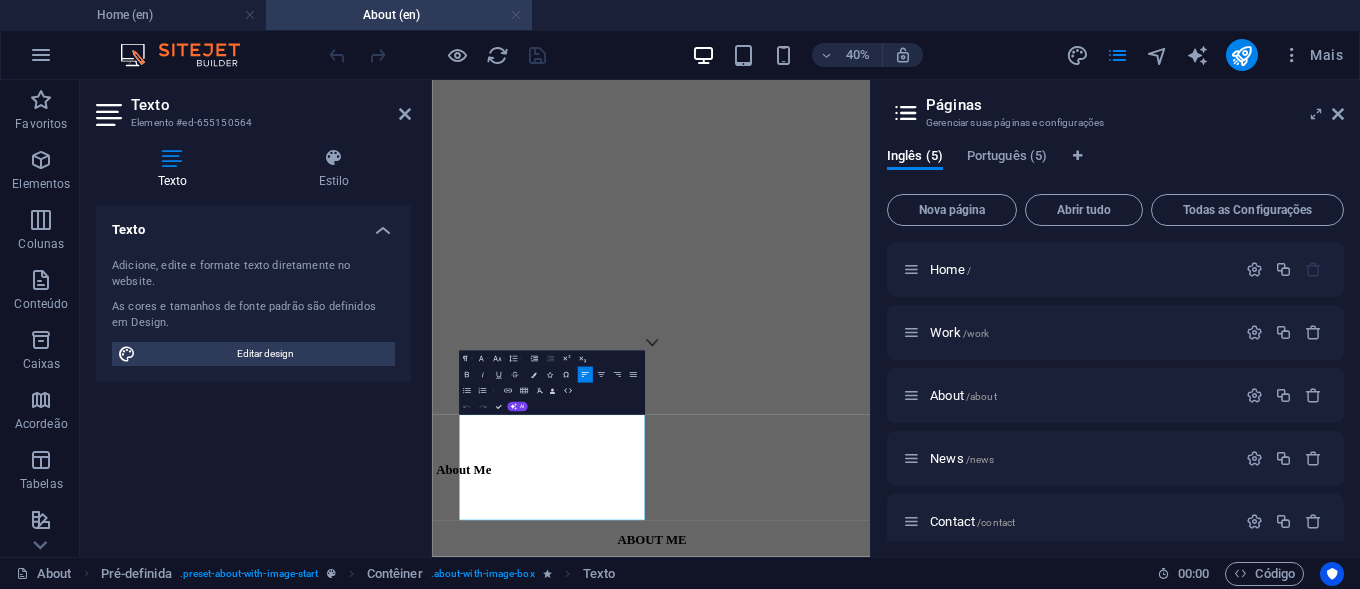 click at bounding box center [516, 15] 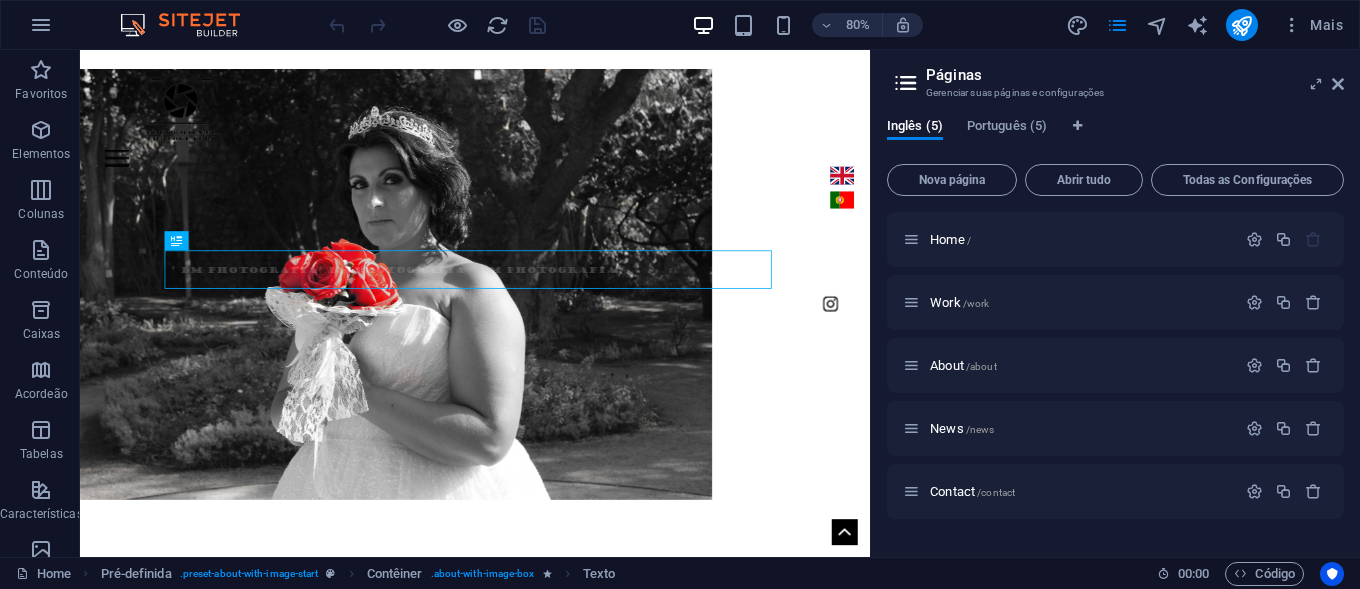 scroll, scrollTop: 42, scrollLeft: 0, axis: vertical 